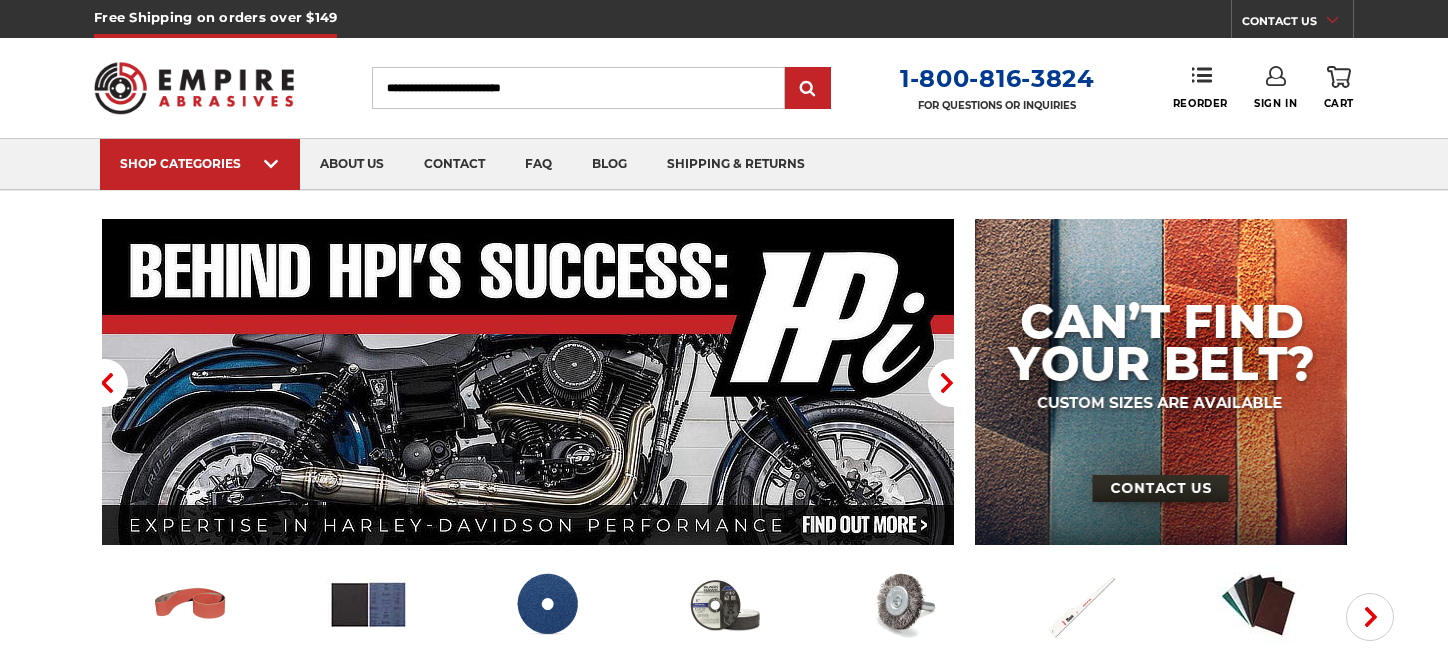 scroll, scrollTop: 0, scrollLeft: 0, axis: both 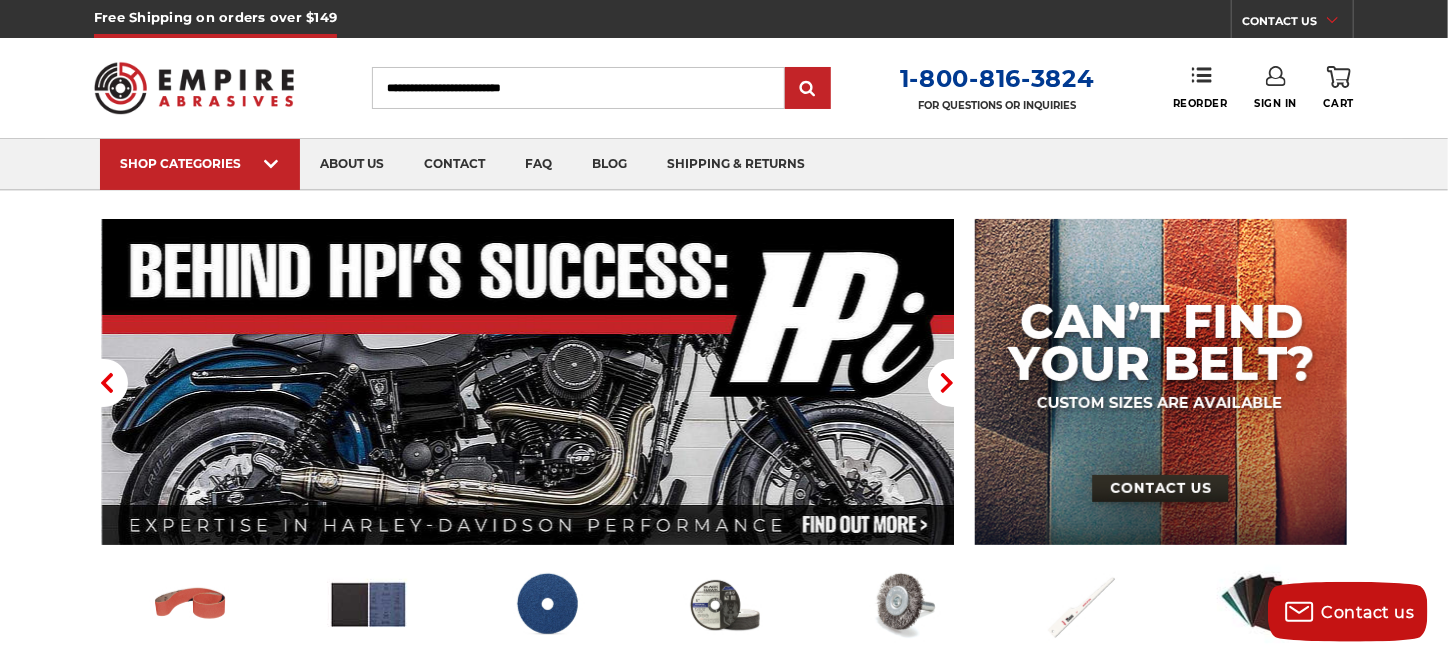 click at bounding box center [1276, 76] 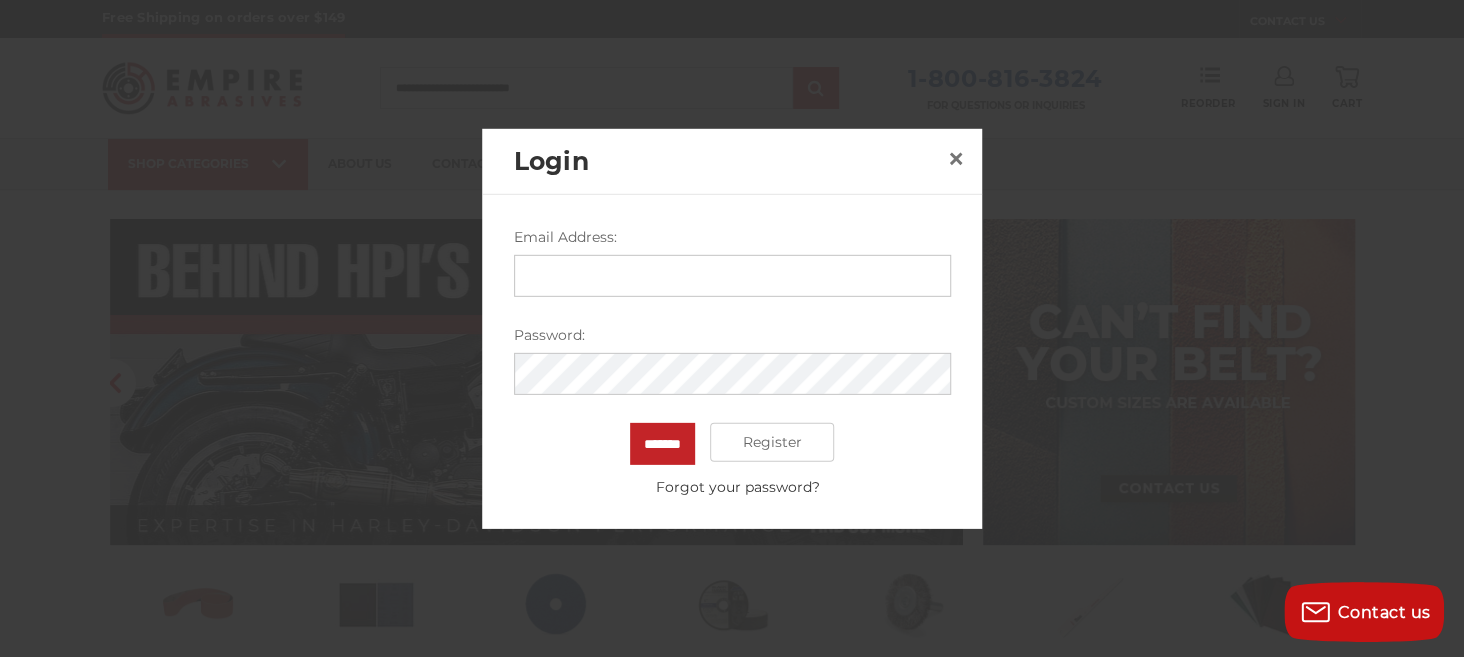 click on "Email Address:" at bounding box center [732, 275] 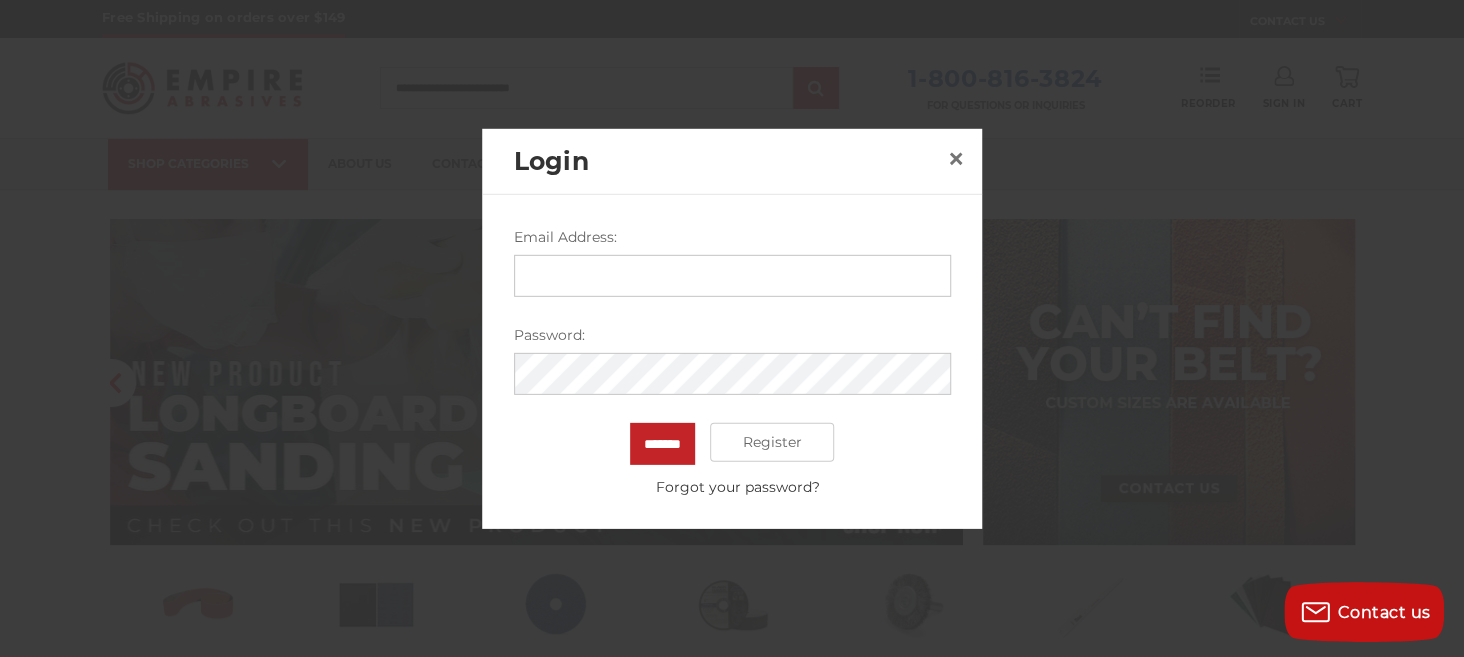 type on "**********" 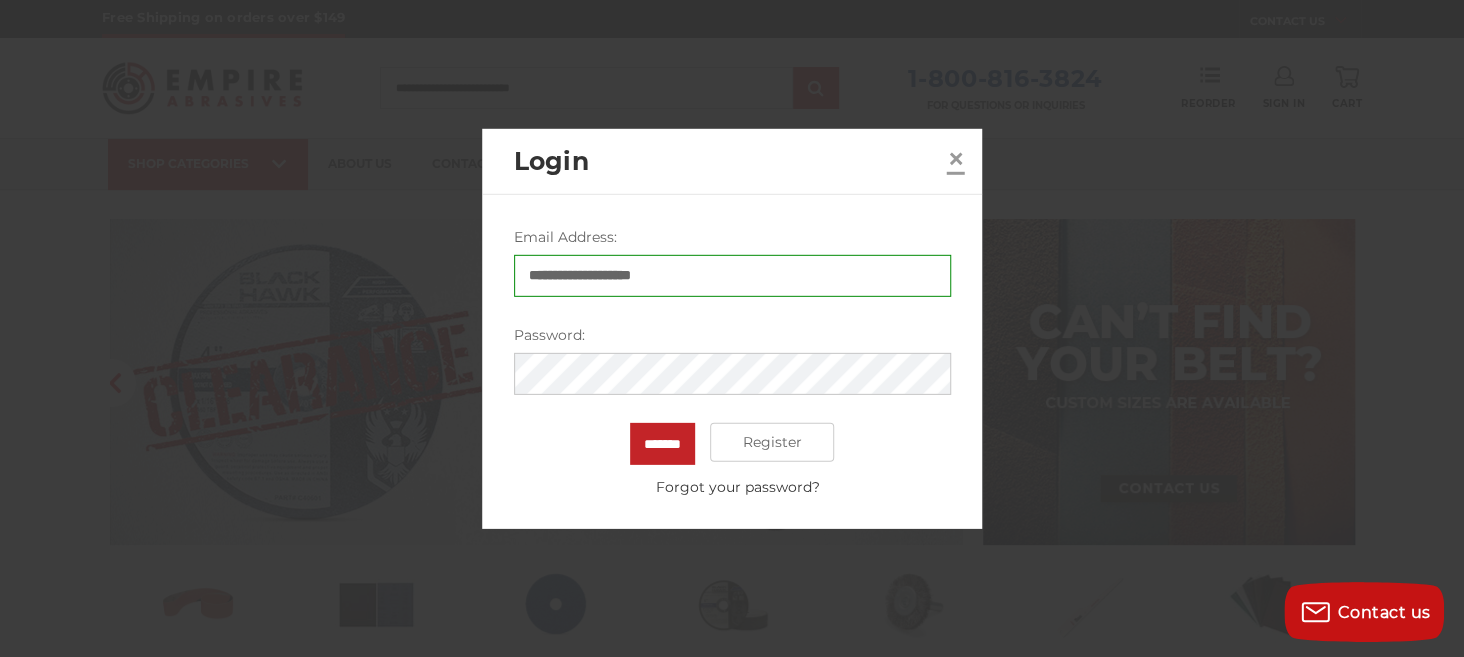 click on "×" at bounding box center (956, 158) 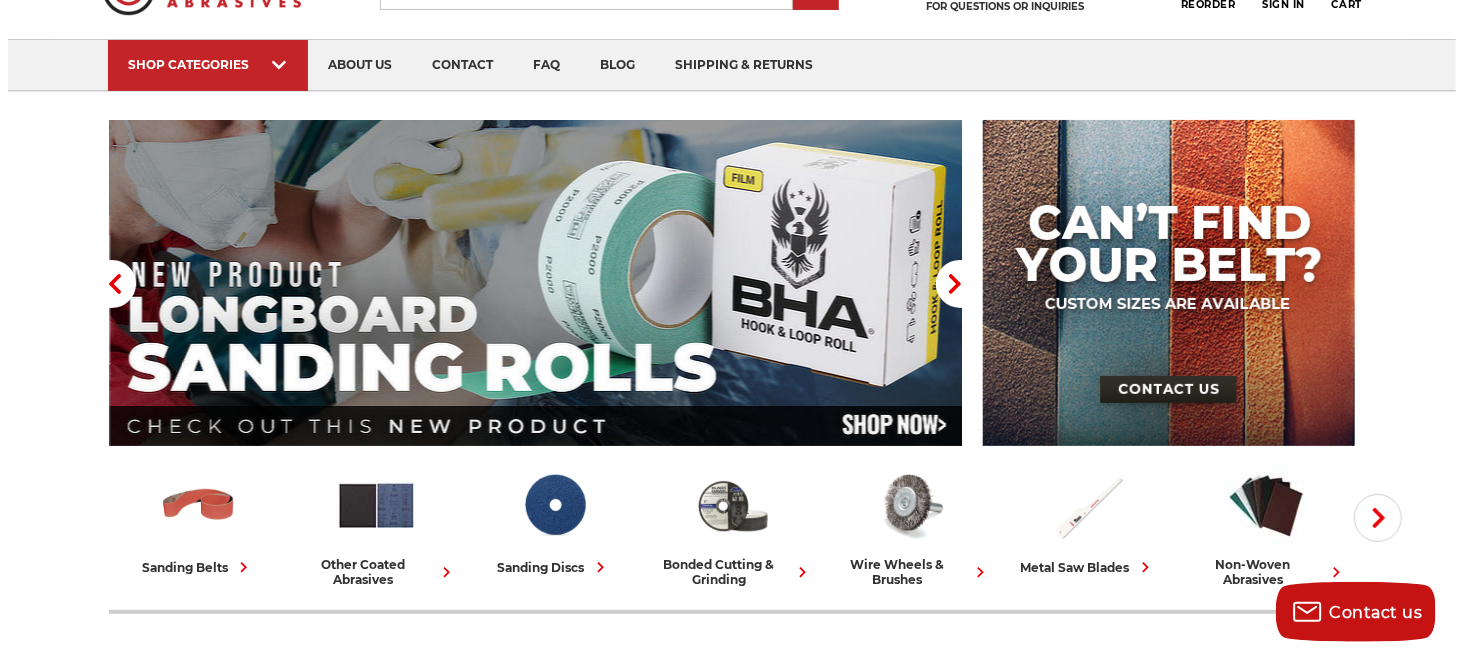 scroll, scrollTop: 0, scrollLeft: 0, axis: both 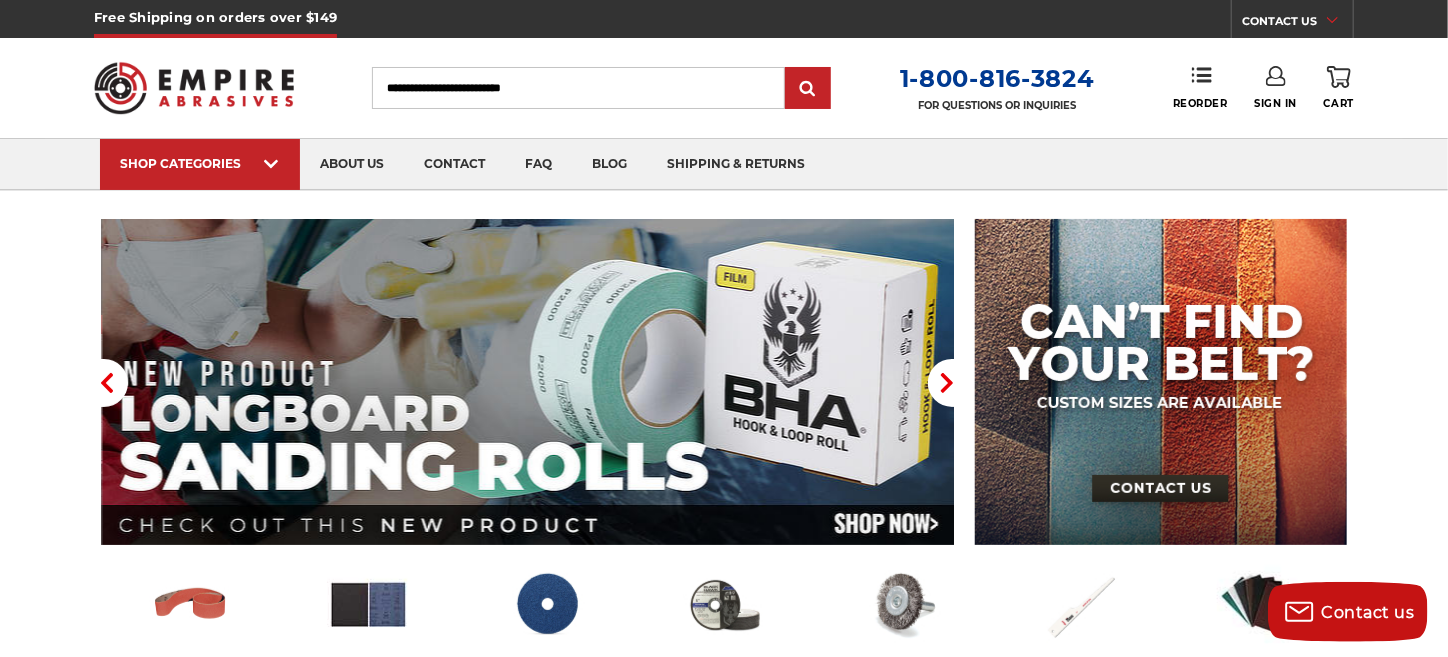 click at bounding box center [1276, 76] 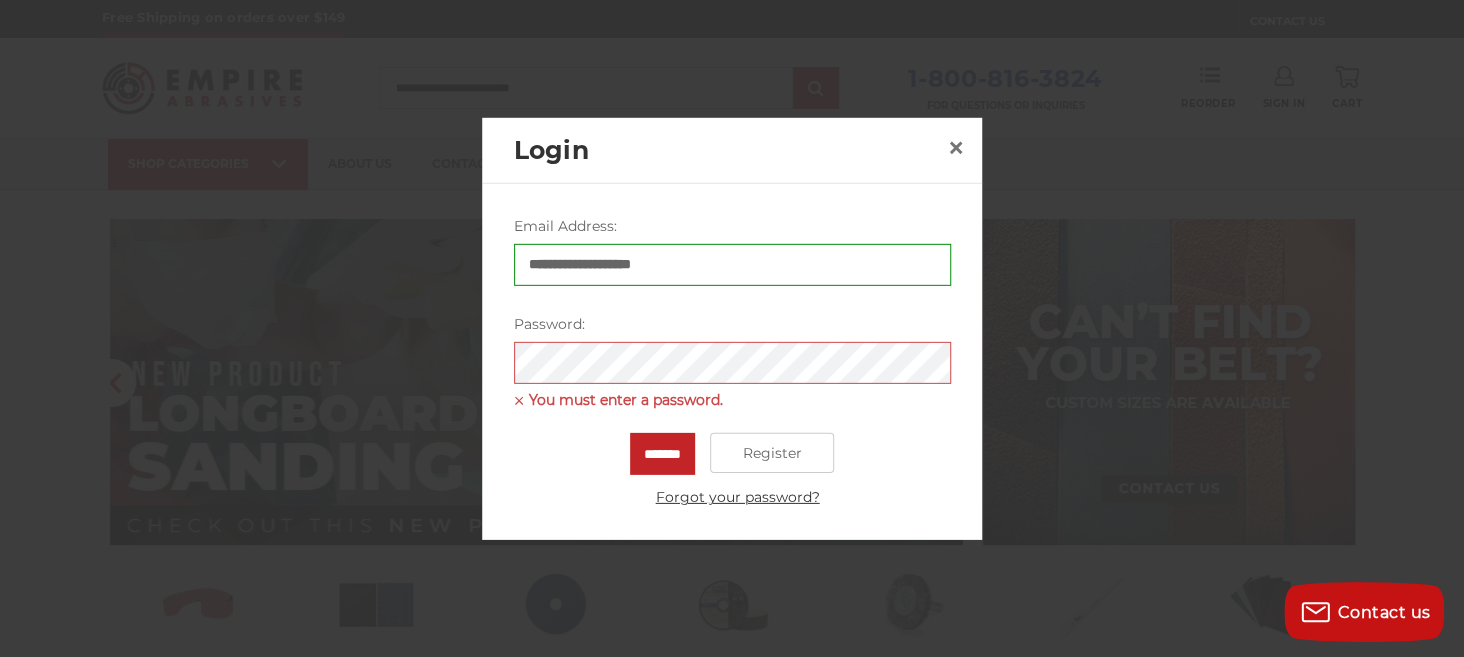 click on "Forgot your password?" at bounding box center [737, 497] 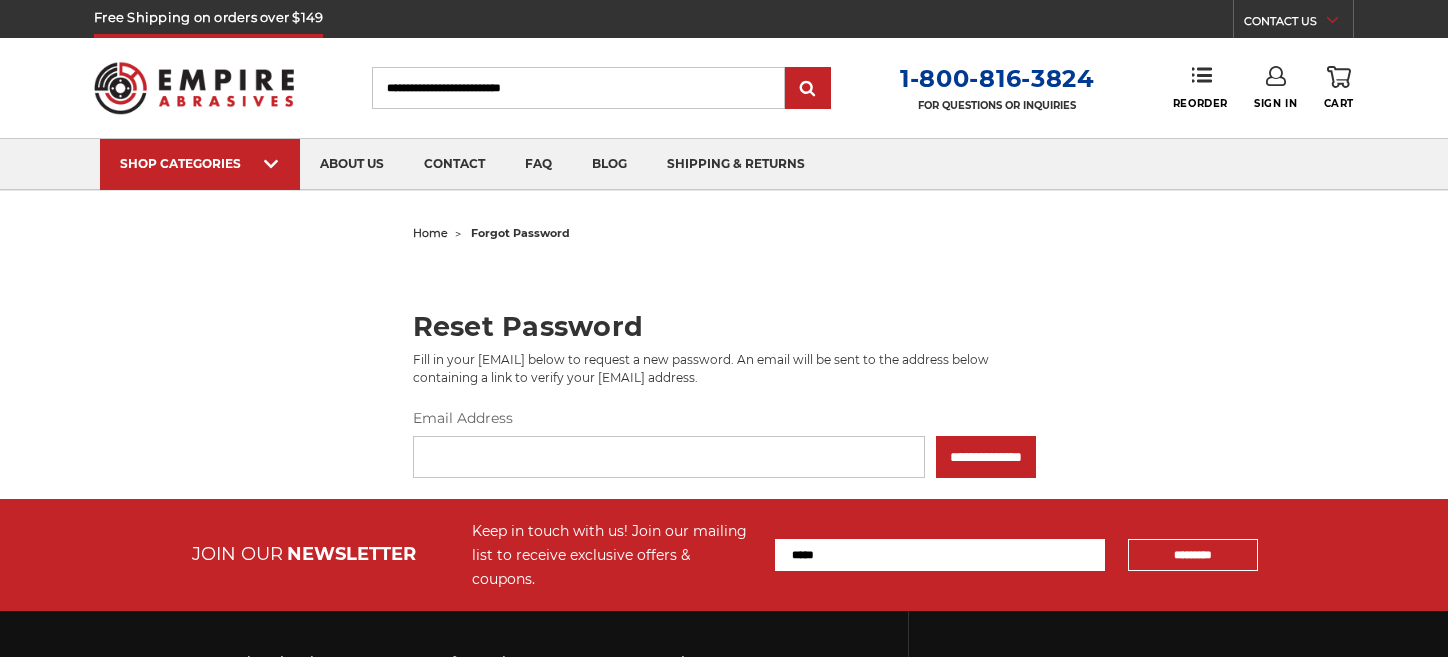 scroll, scrollTop: 0, scrollLeft: 0, axis: both 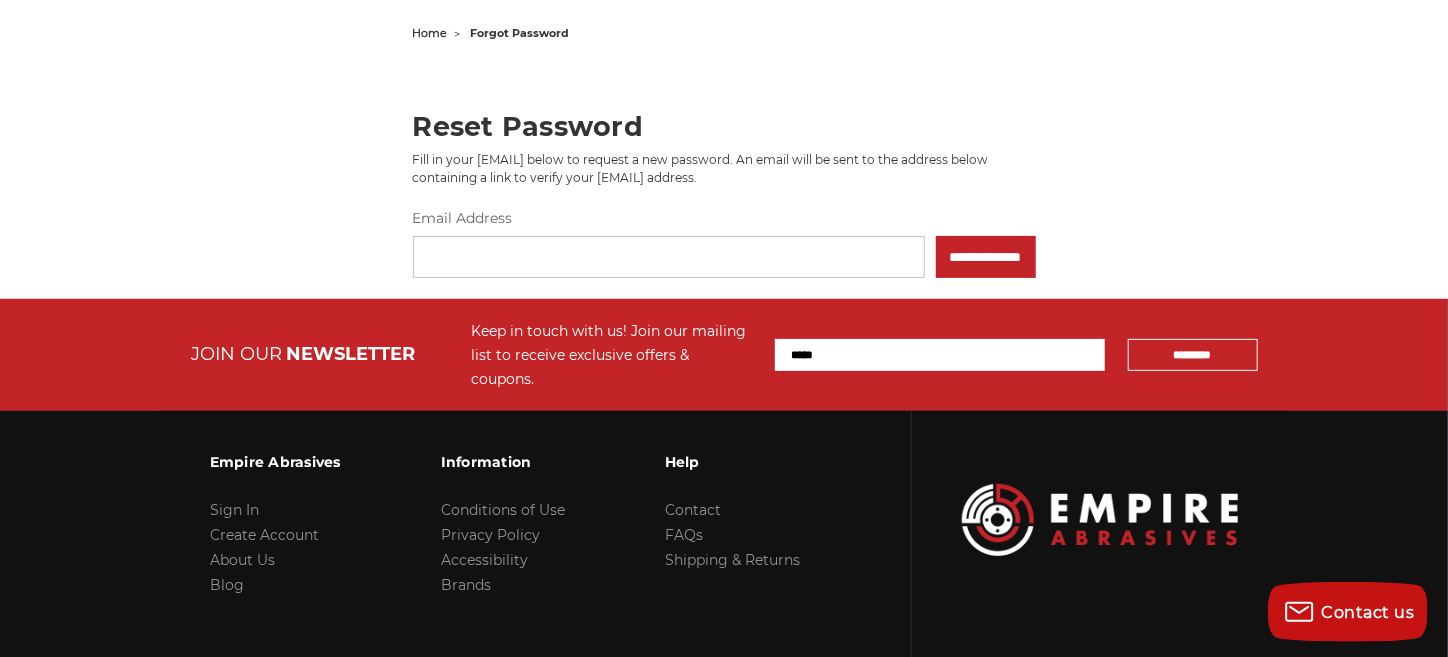 click on "Email Address" at bounding box center (669, 257) 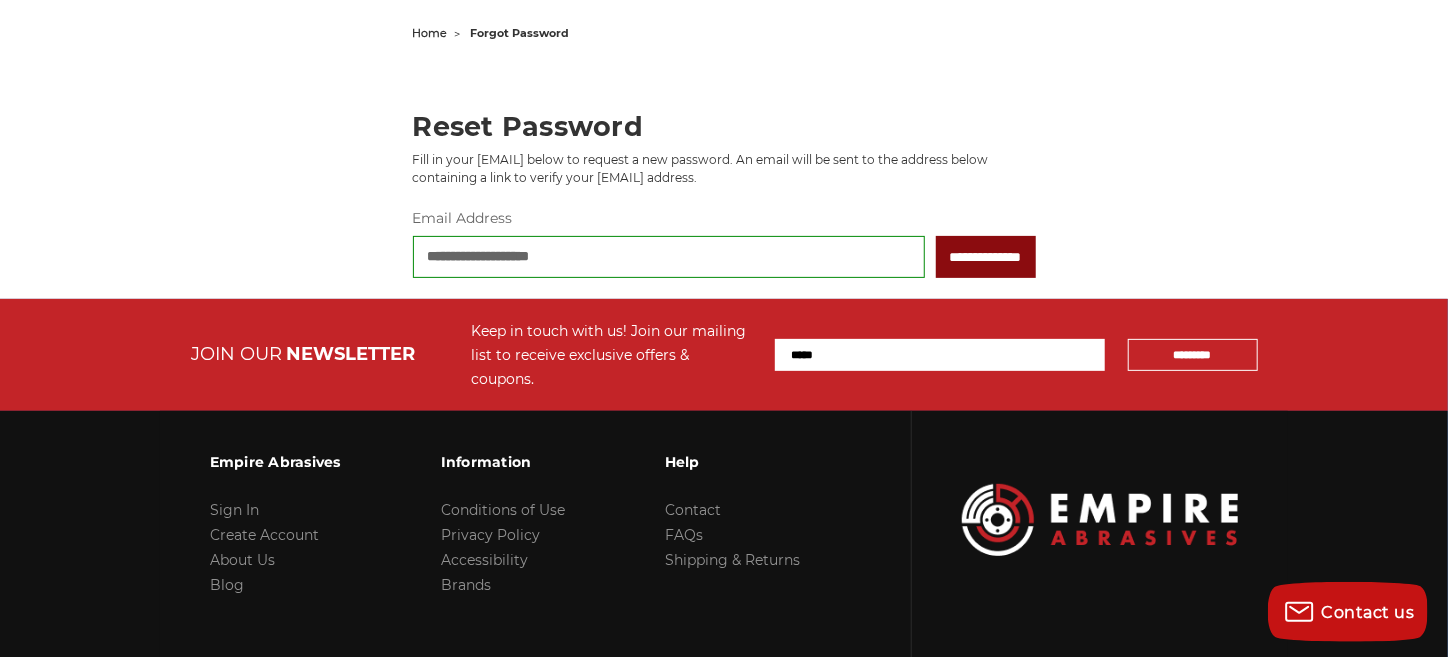 click on "**********" at bounding box center (986, 257) 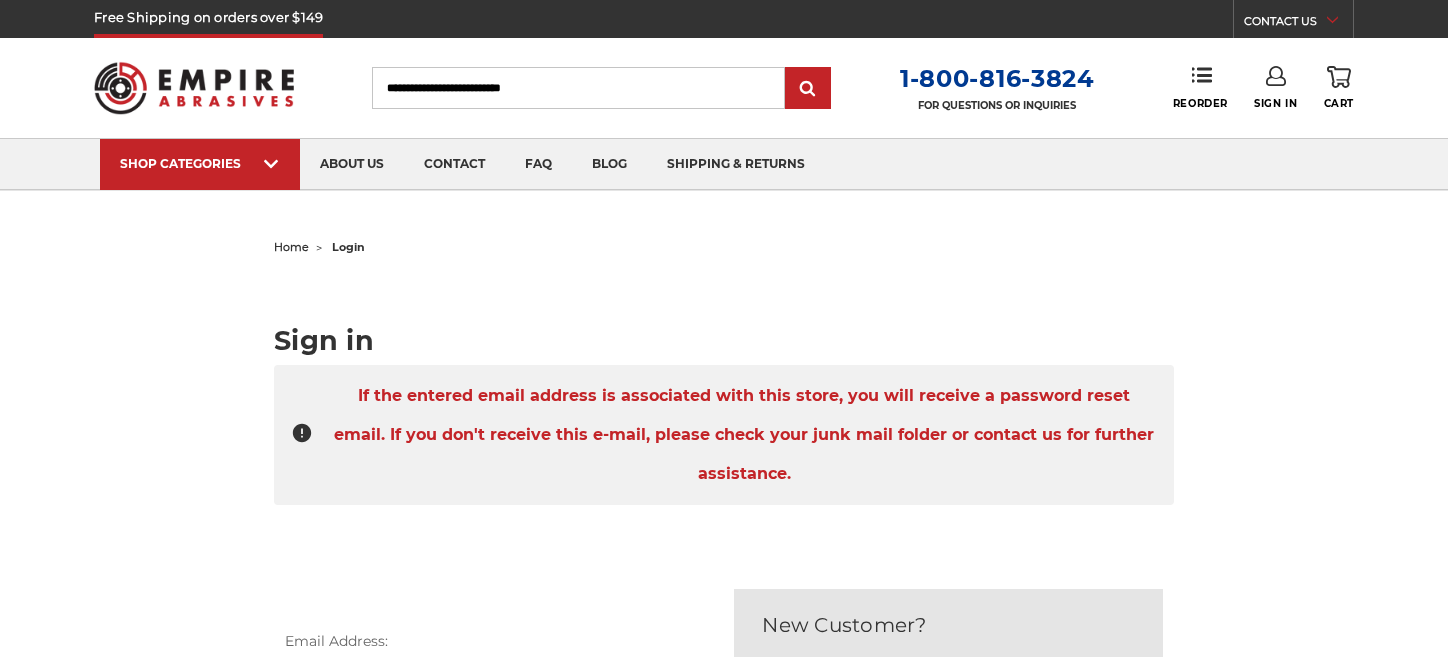 scroll, scrollTop: 0, scrollLeft: 0, axis: both 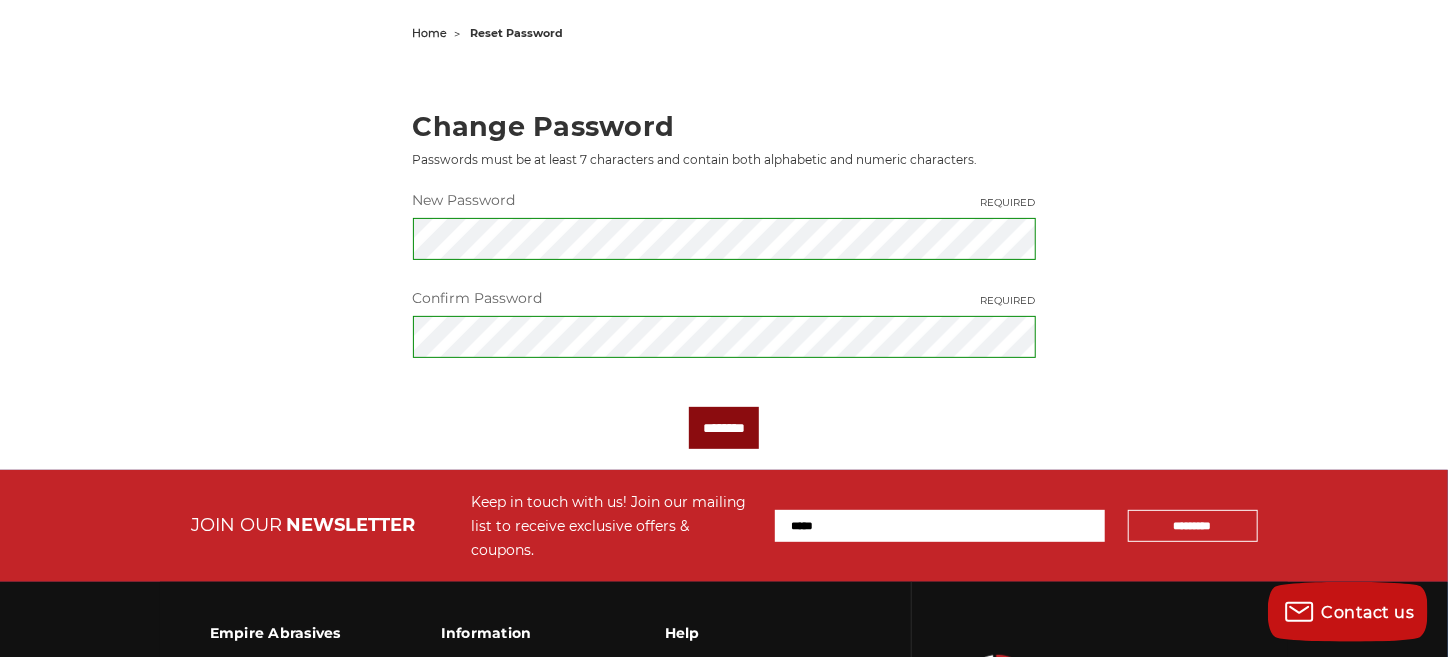 click on "********" at bounding box center [724, 428] 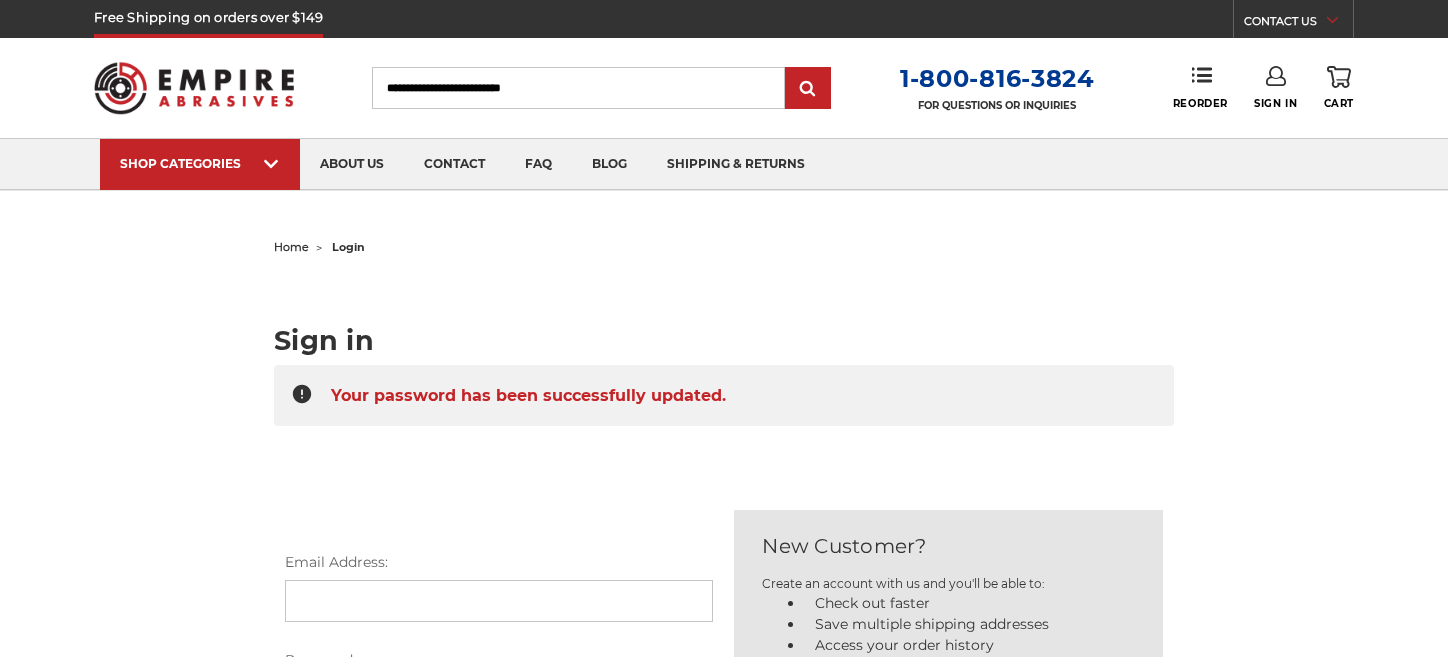 scroll, scrollTop: 0, scrollLeft: 0, axis: both 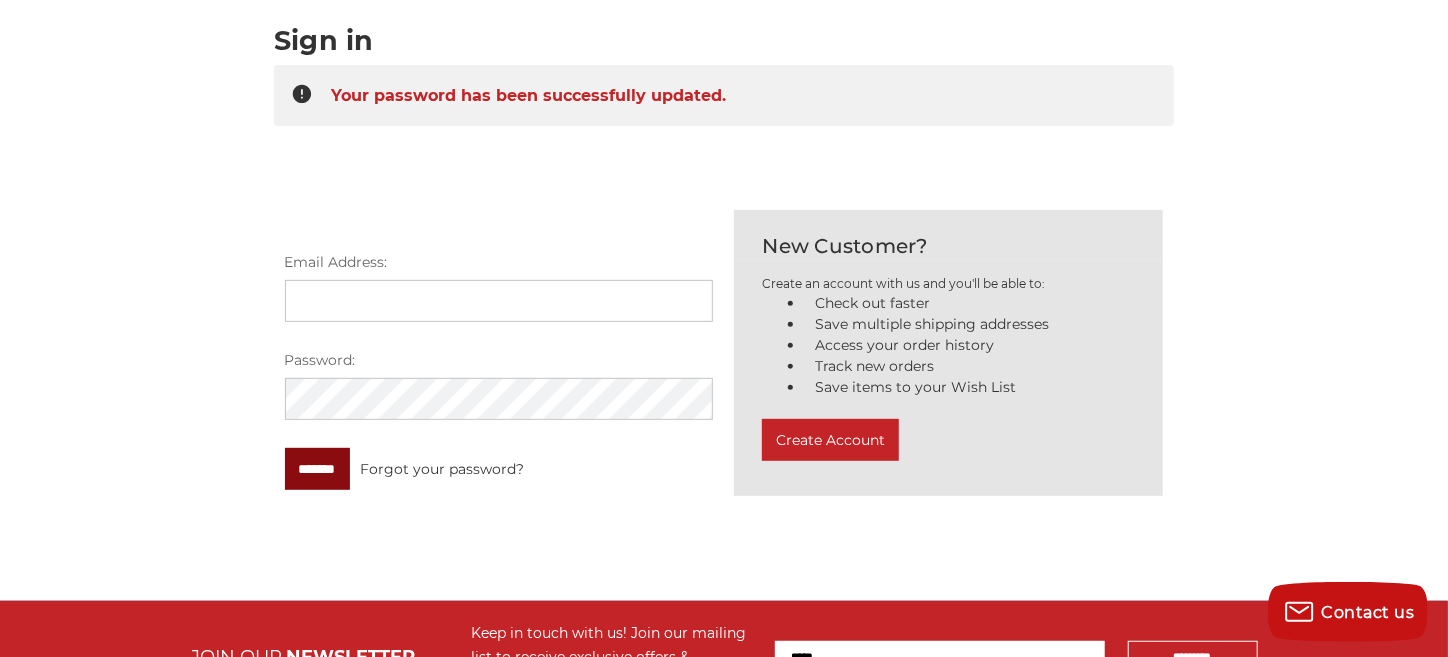 type on "**********" 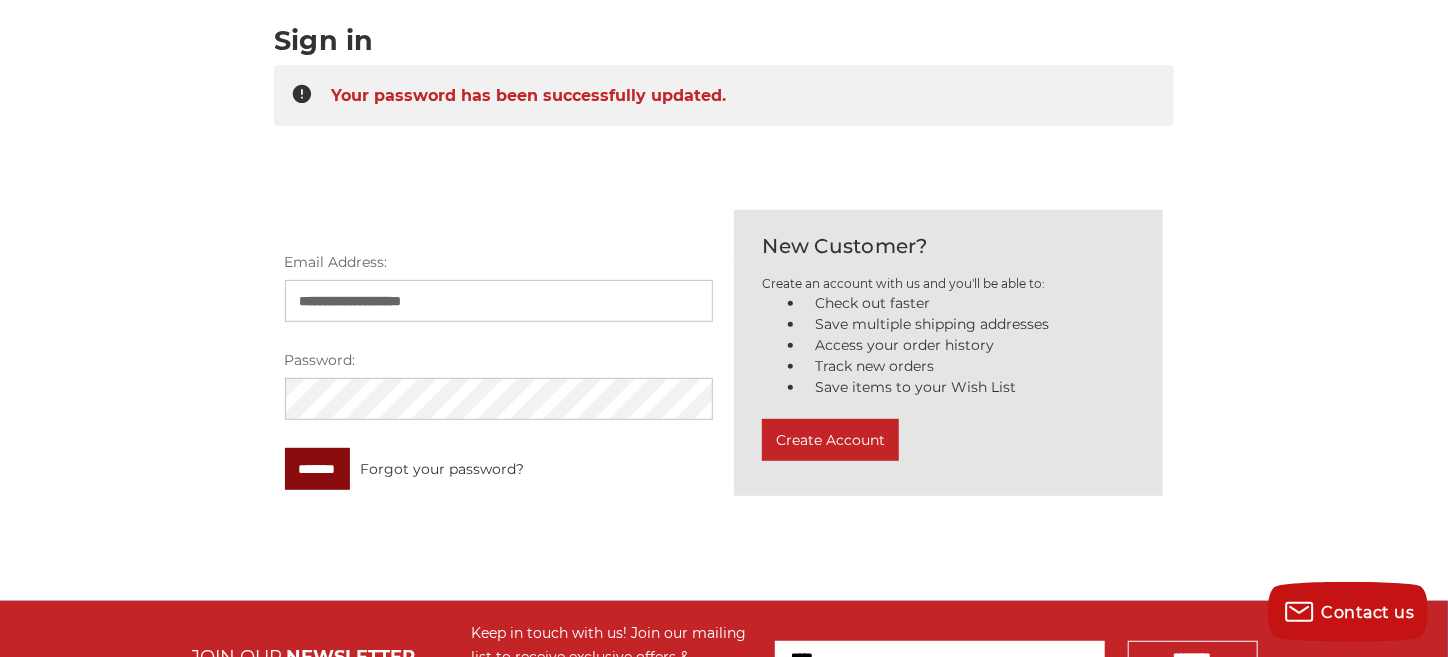 click on "*******" at bounding box center (317, 469) 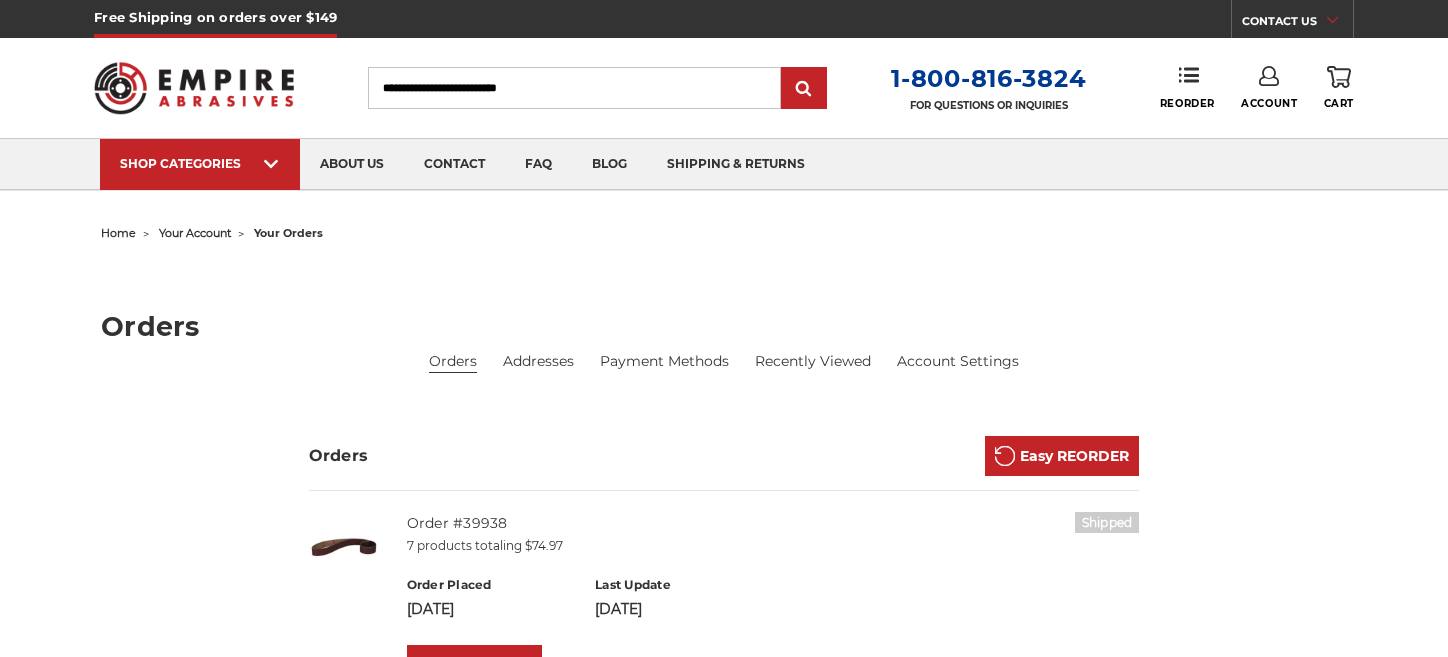 scroll, scrollTop: 0, scrollLeft: 0, axis: both 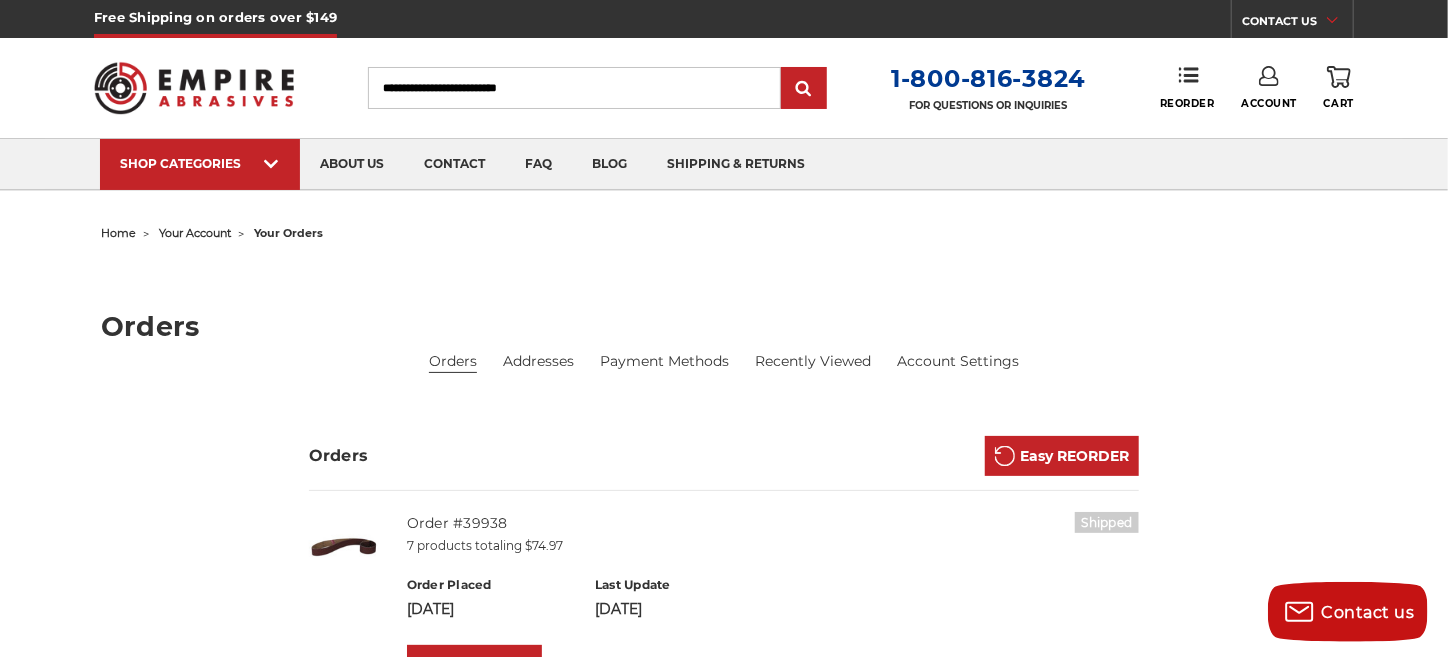 click at bounding box center [194, 88] 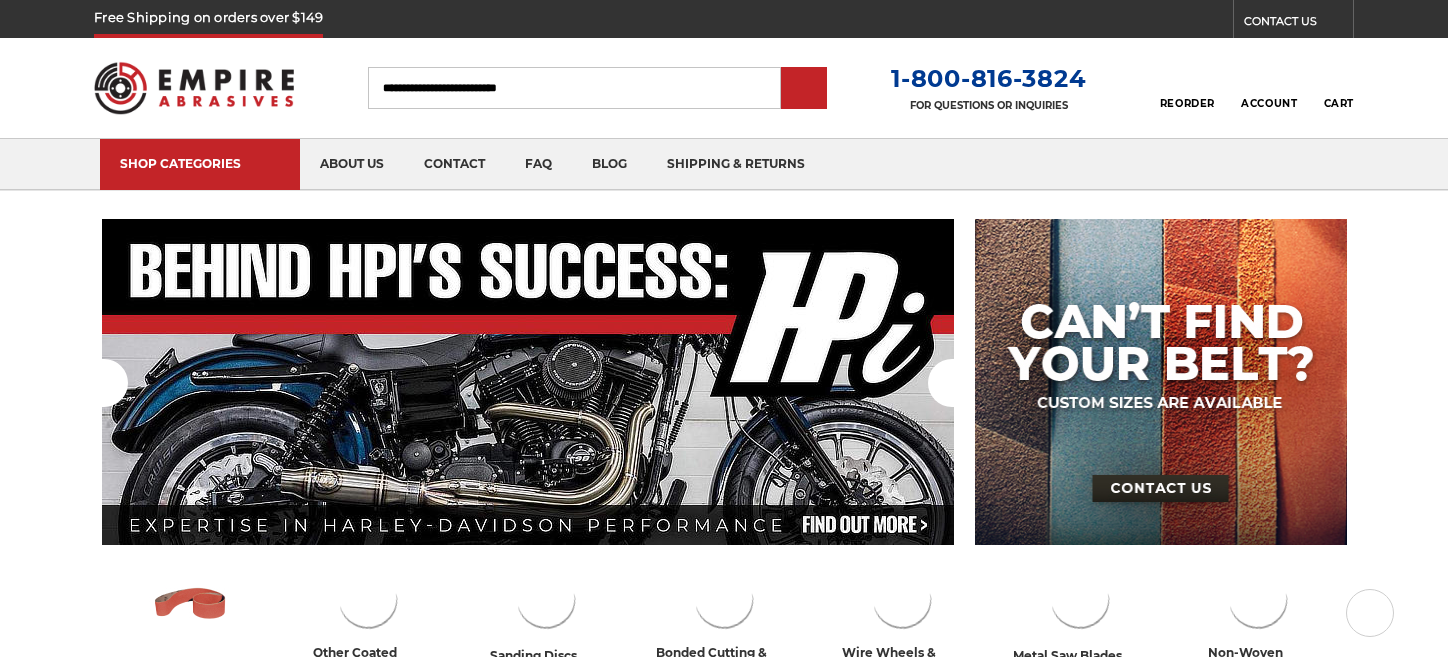scroll, scrollTop: 0, scrollLeft: 0, axis: both 